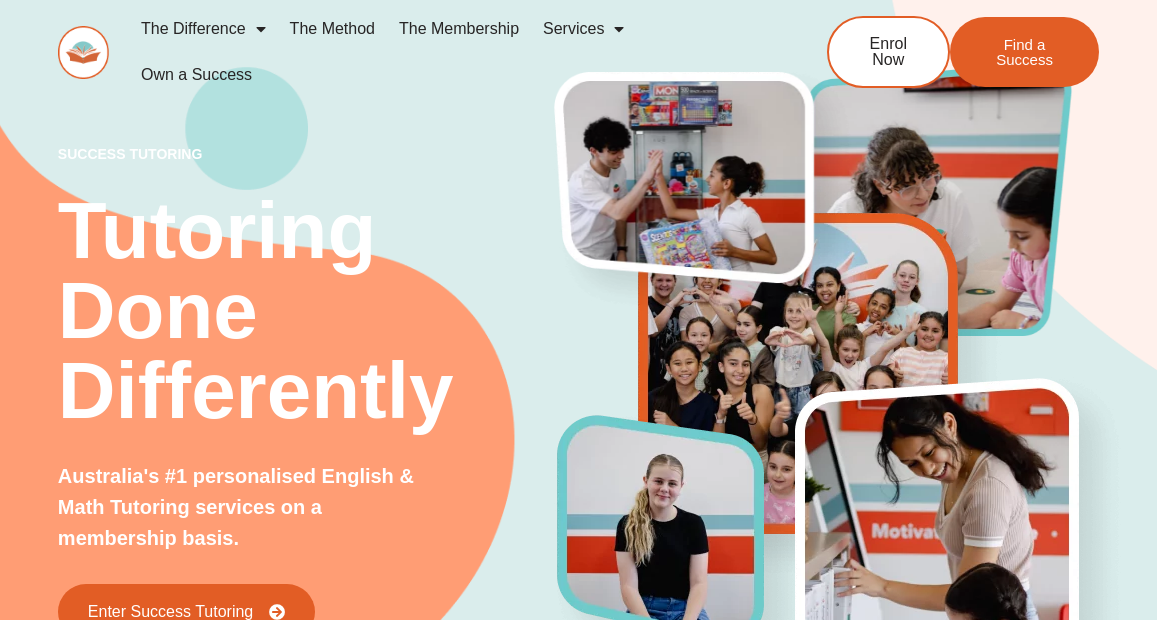 scroll, scrollTop: 0, scrollLeft: 0, axis: both 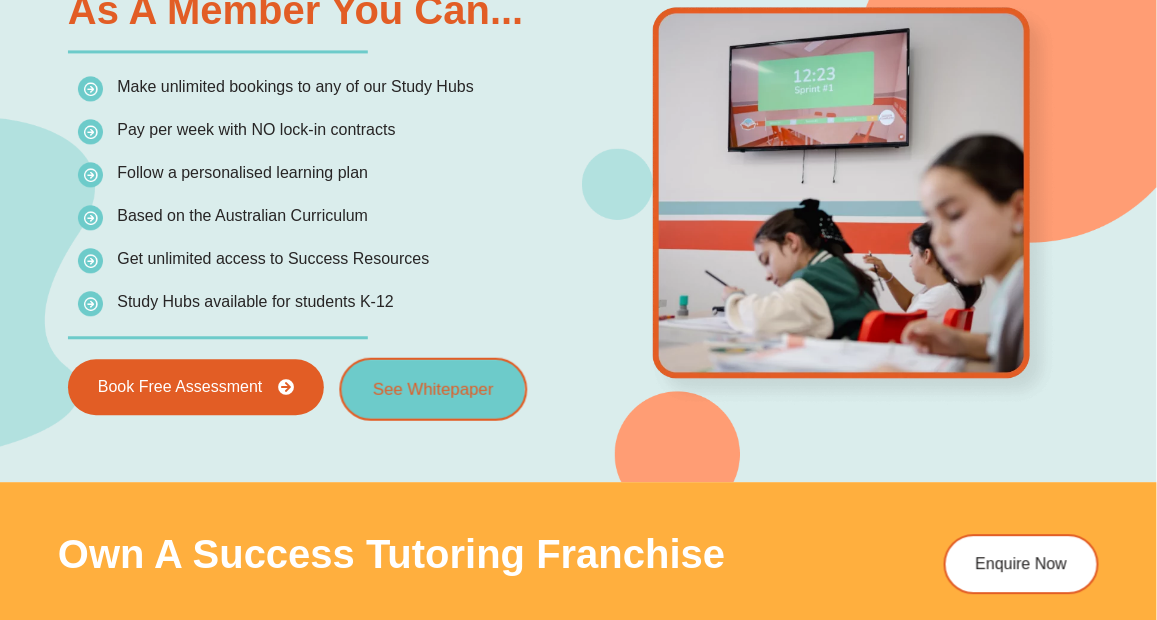 click on "See Whitepaper" at bounding box center [434, 389] 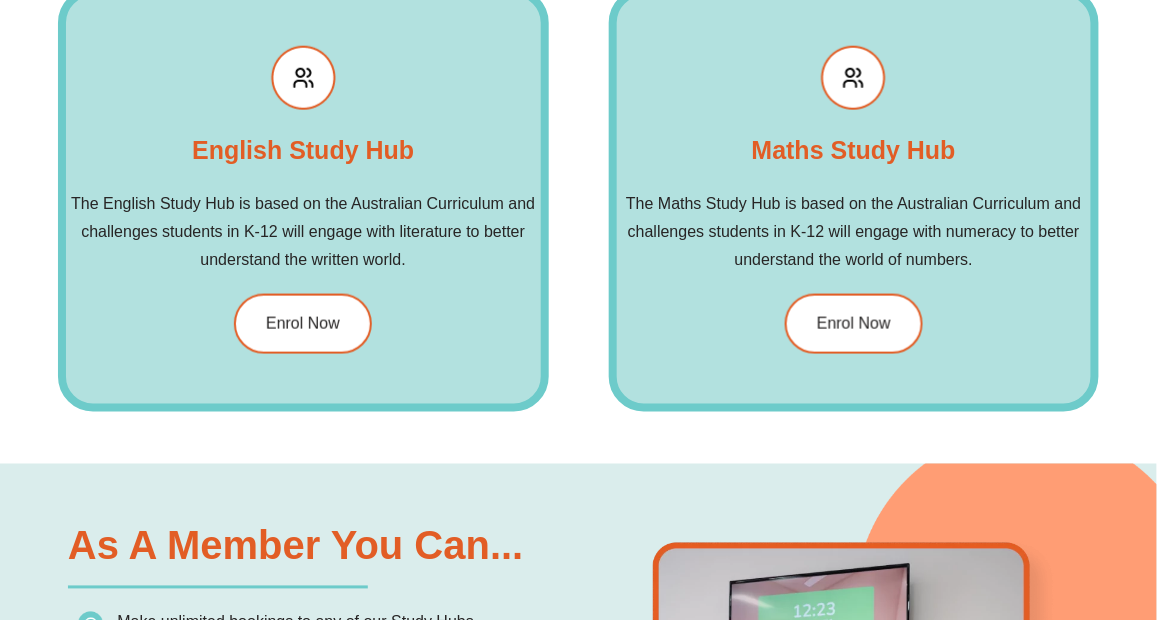 scroll, scrollTop: 2300, scrollLeft: 0, axis: vertical 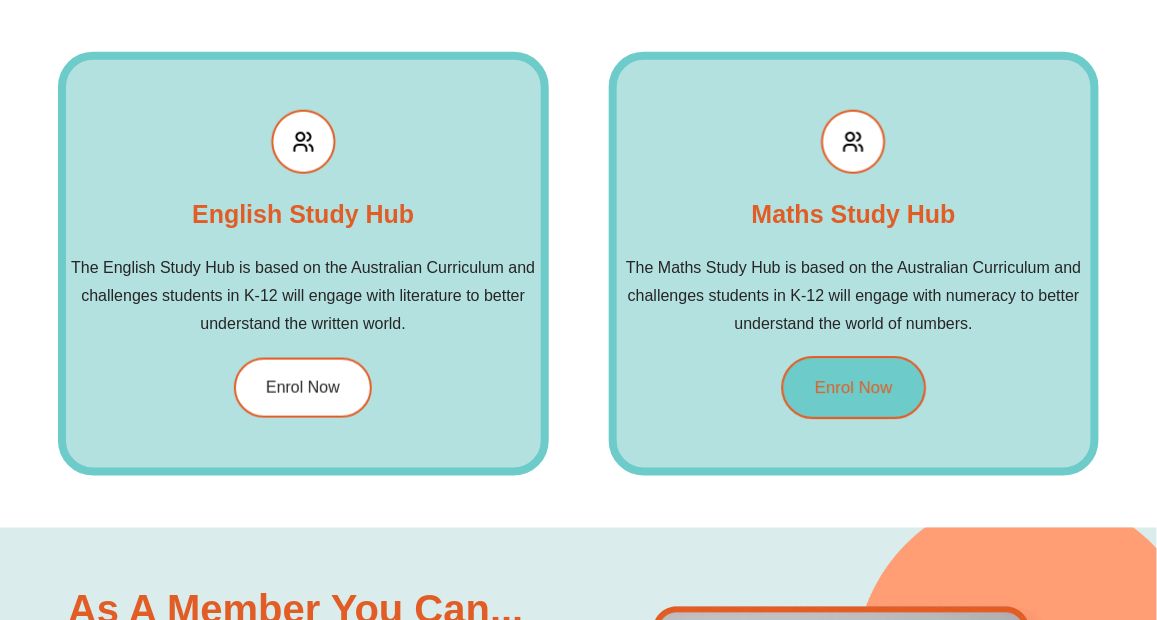 click on "Enrol Now" at bounding box center (854, 388) 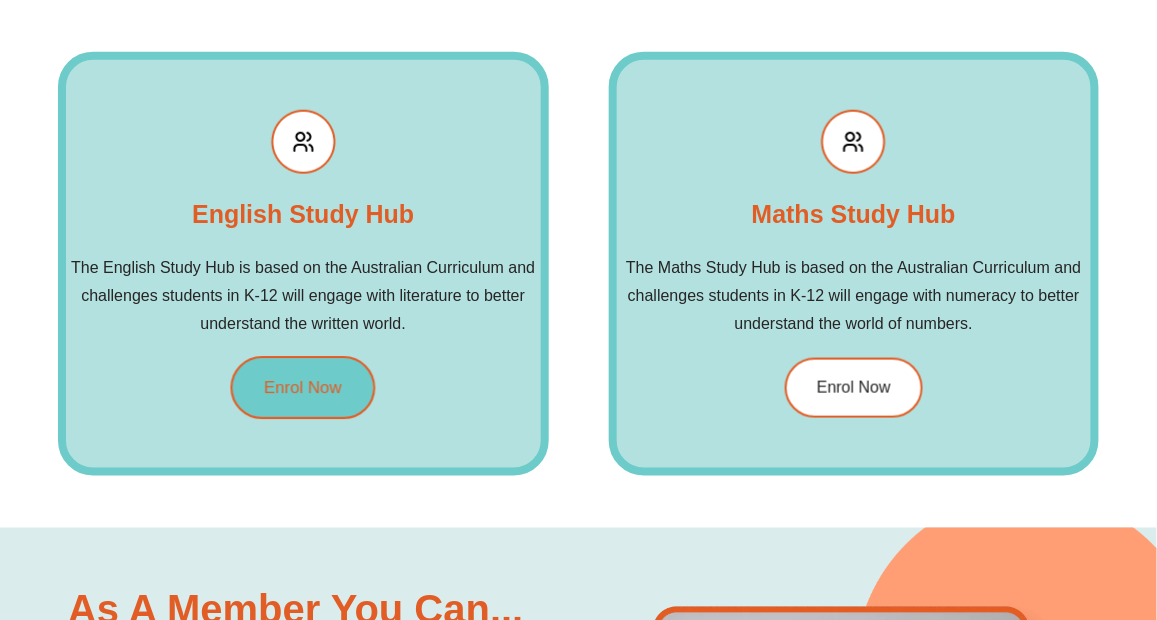 click on "Enrol Now" at bounding box center (303, 388) 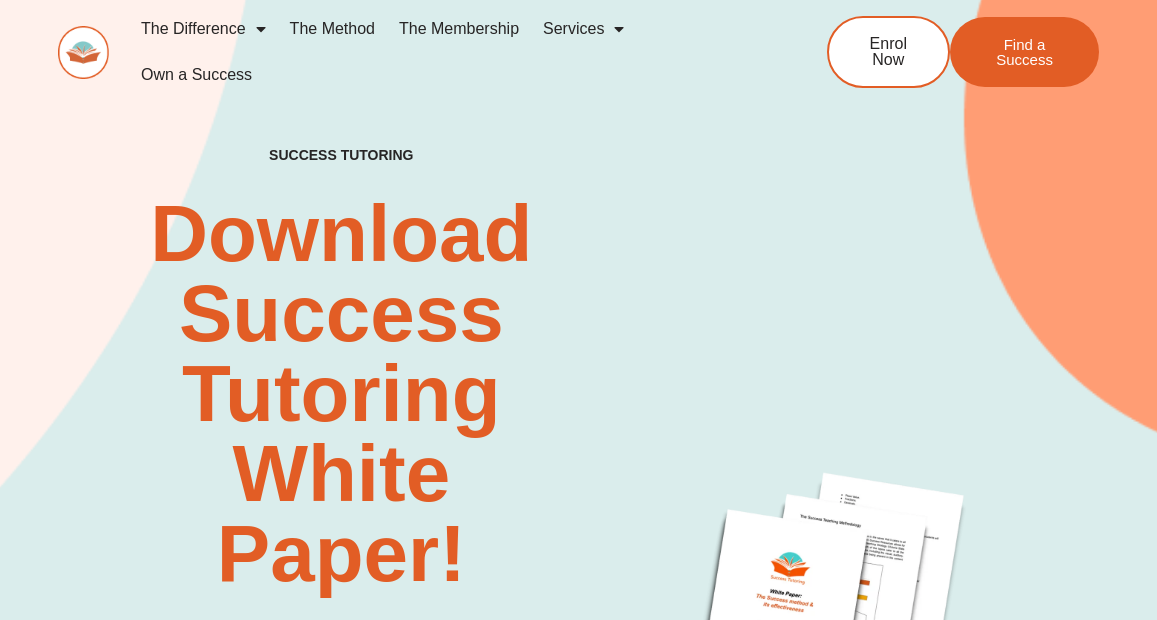 scroll, scrollTop: 200, scrollLeft: 0, axis: vertical 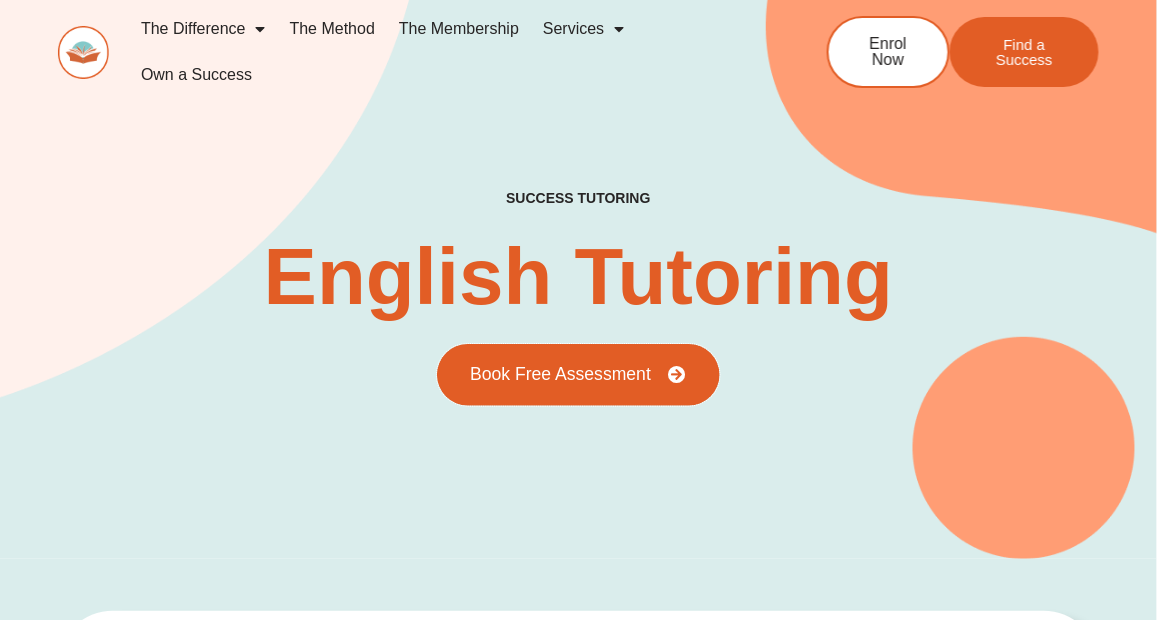 click on "Book Free Assessment" at bounding box center (560, 375) 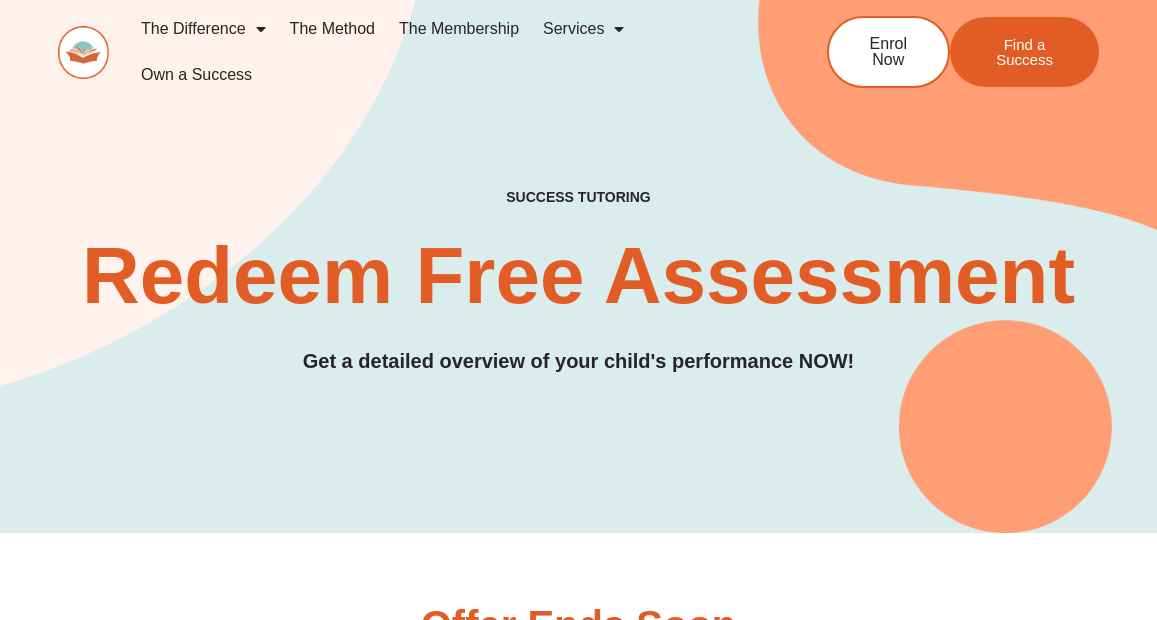 scroll, scrollTop: 300, scrollLeft: 0, axis: vertical 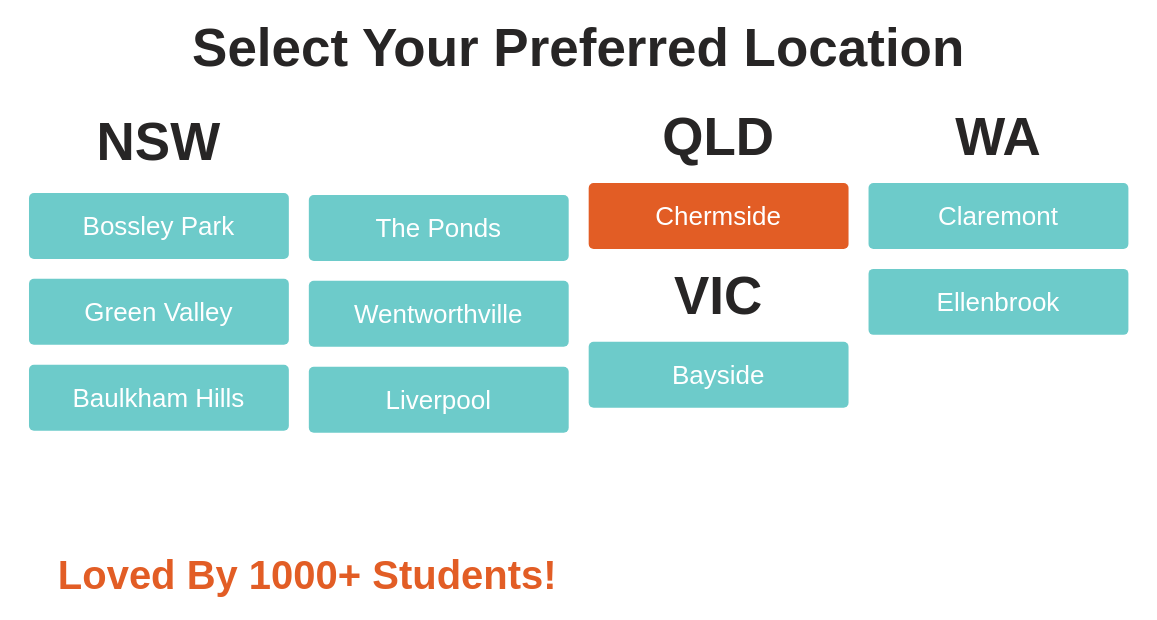click on "Chermside" at bounding box center (719, 216) 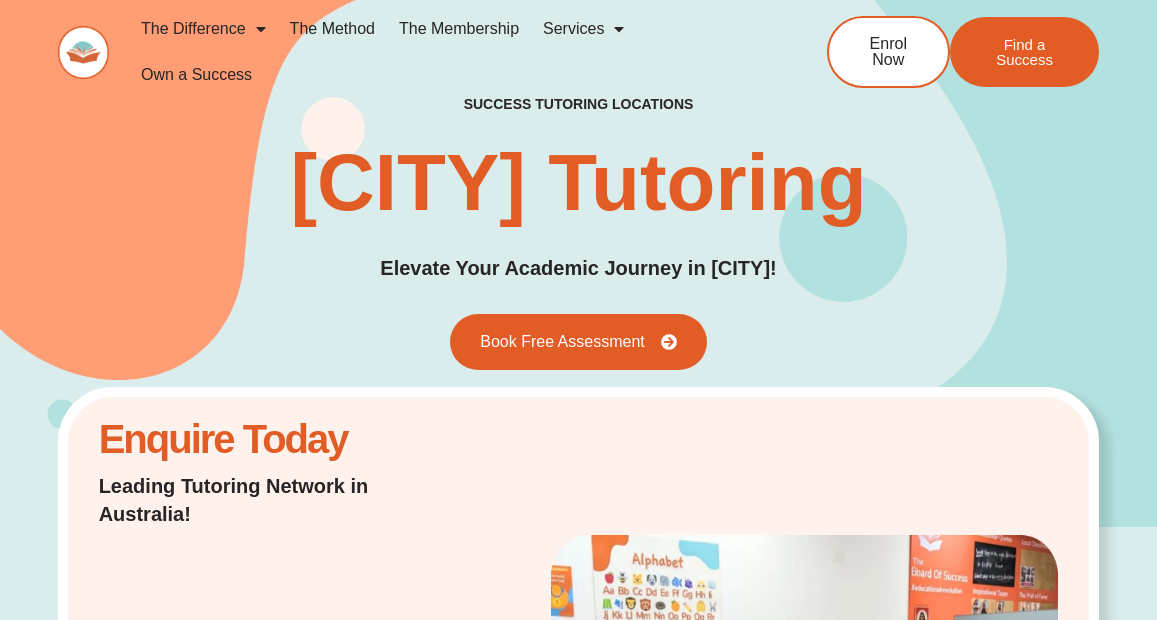 scroll, scrollTop: 7438, scrollLeft: 0, axis: vertical 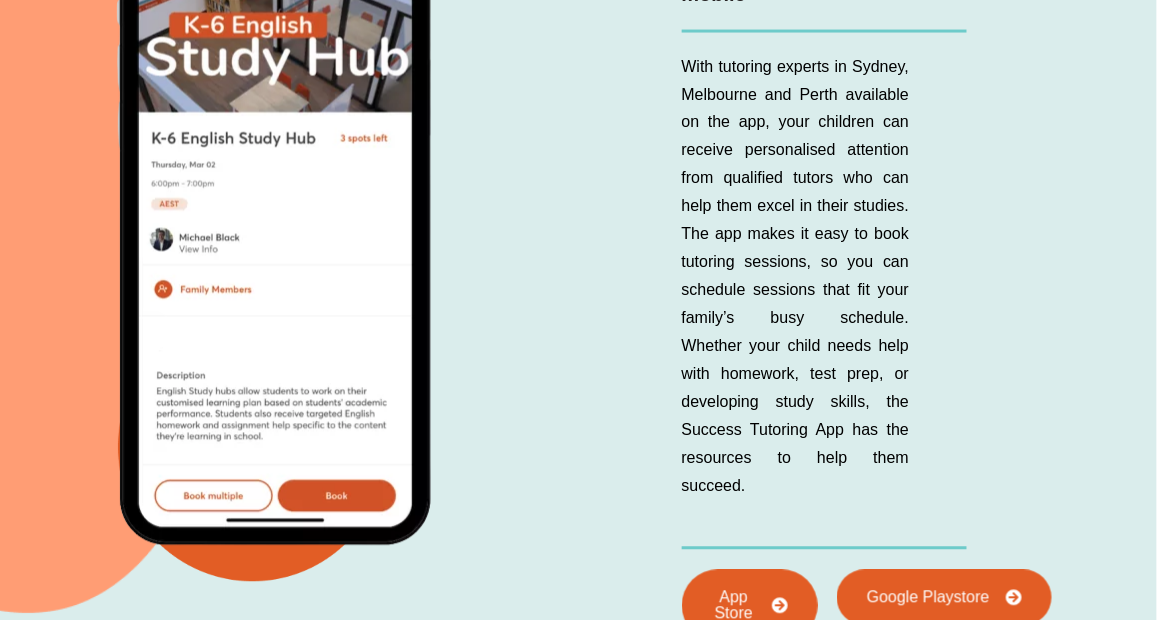 click on "With tutoring experts in Sydney, Melbourne and Perth available on the app, your children can receive personalised attention from qualified tutors who can help them excel in their studies. The app makes it easy to book tutoring sessions, so you can schedule sessions that fit your family’s busy schedule. Whether your child needs help with homework, test prep, or developing study skills, the Success Tutoring App has the resources to help them succeed." at bounding box center [796, 277] 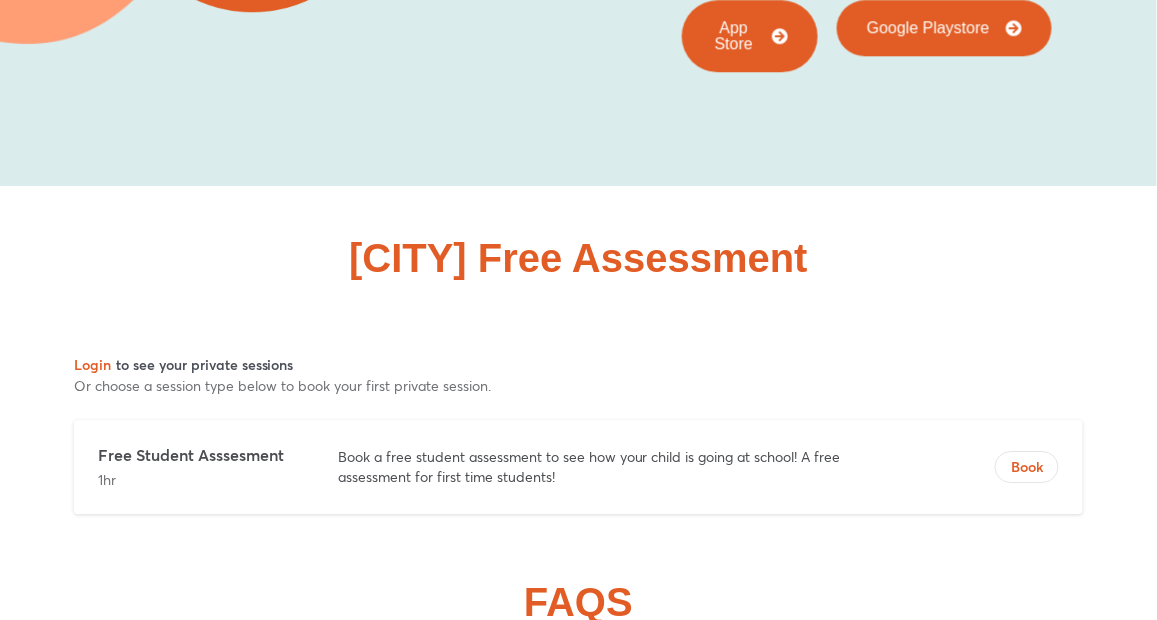 scroll, scrollTop: 9110, scrollLeft: 0, axis: vertical 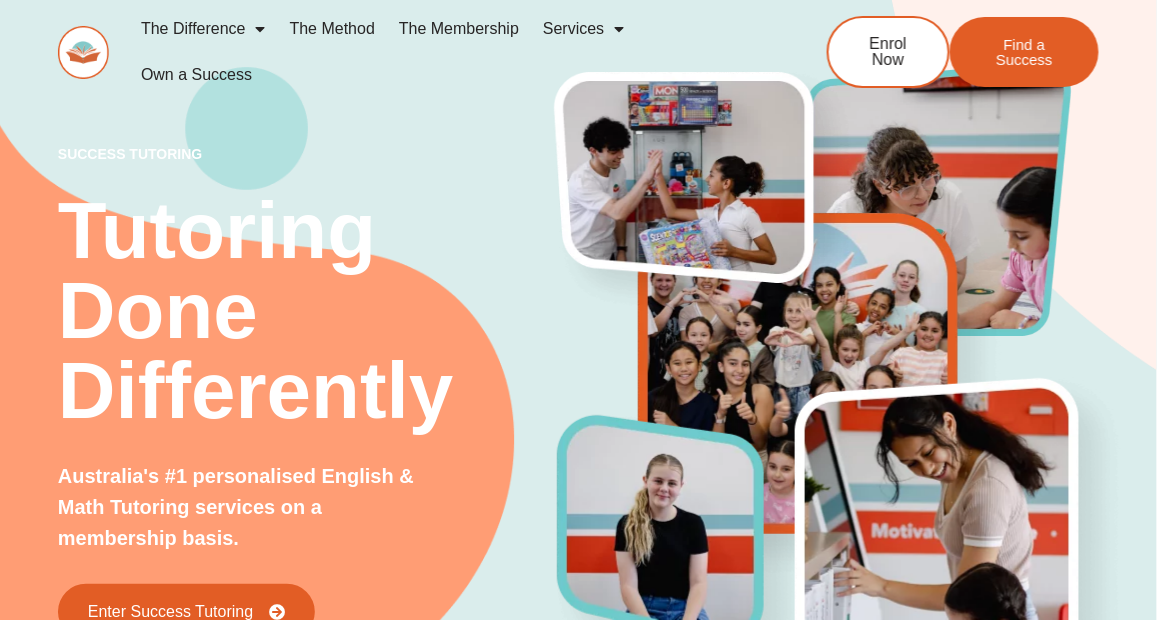 click on "The Membership" 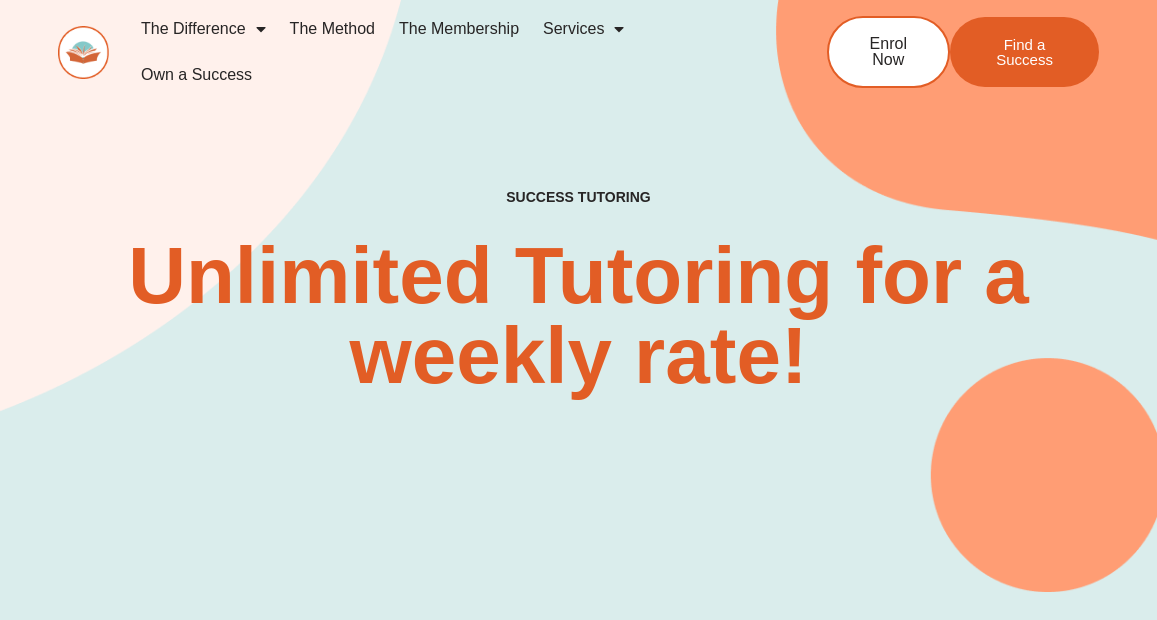 scroll, scrollTop: 200, scrollLeft: 0, axis: vertical 